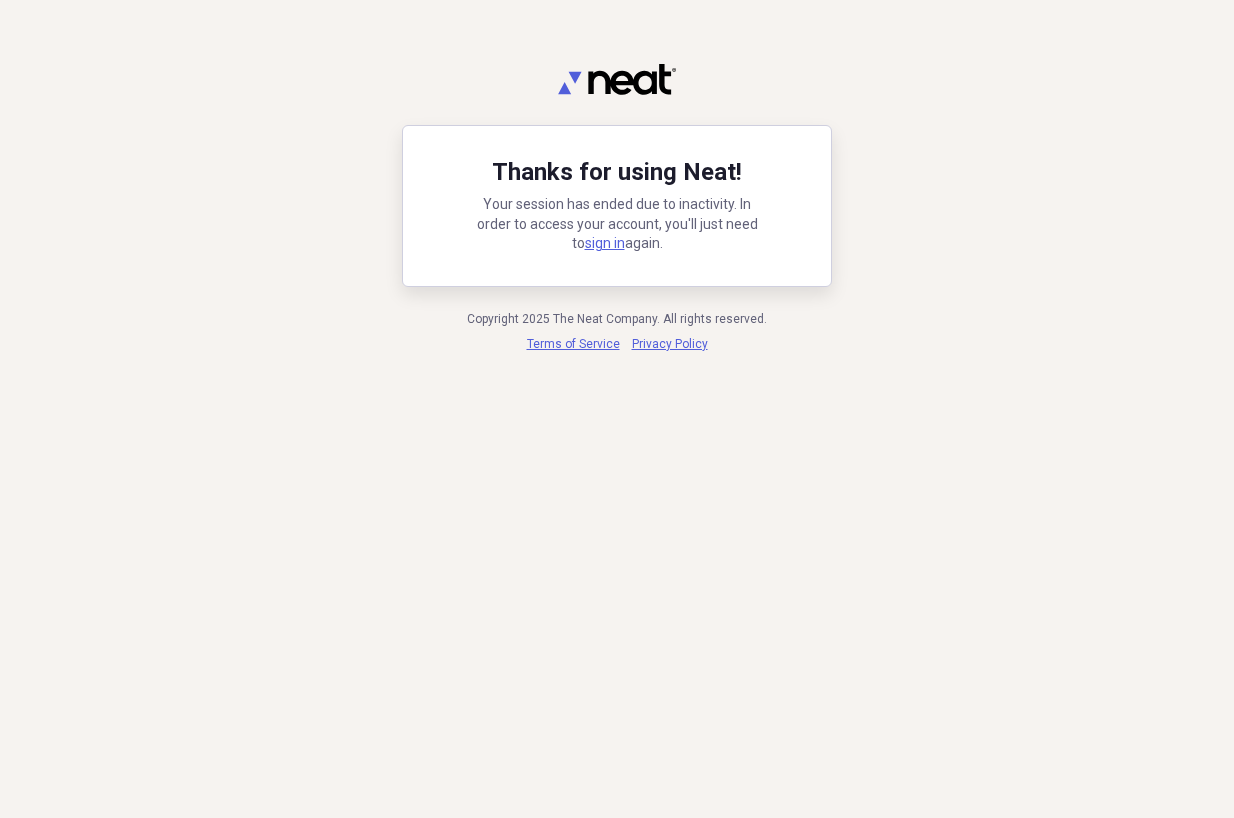 scroll, scrollTop: 0, scrollLeft: 0, axis: both 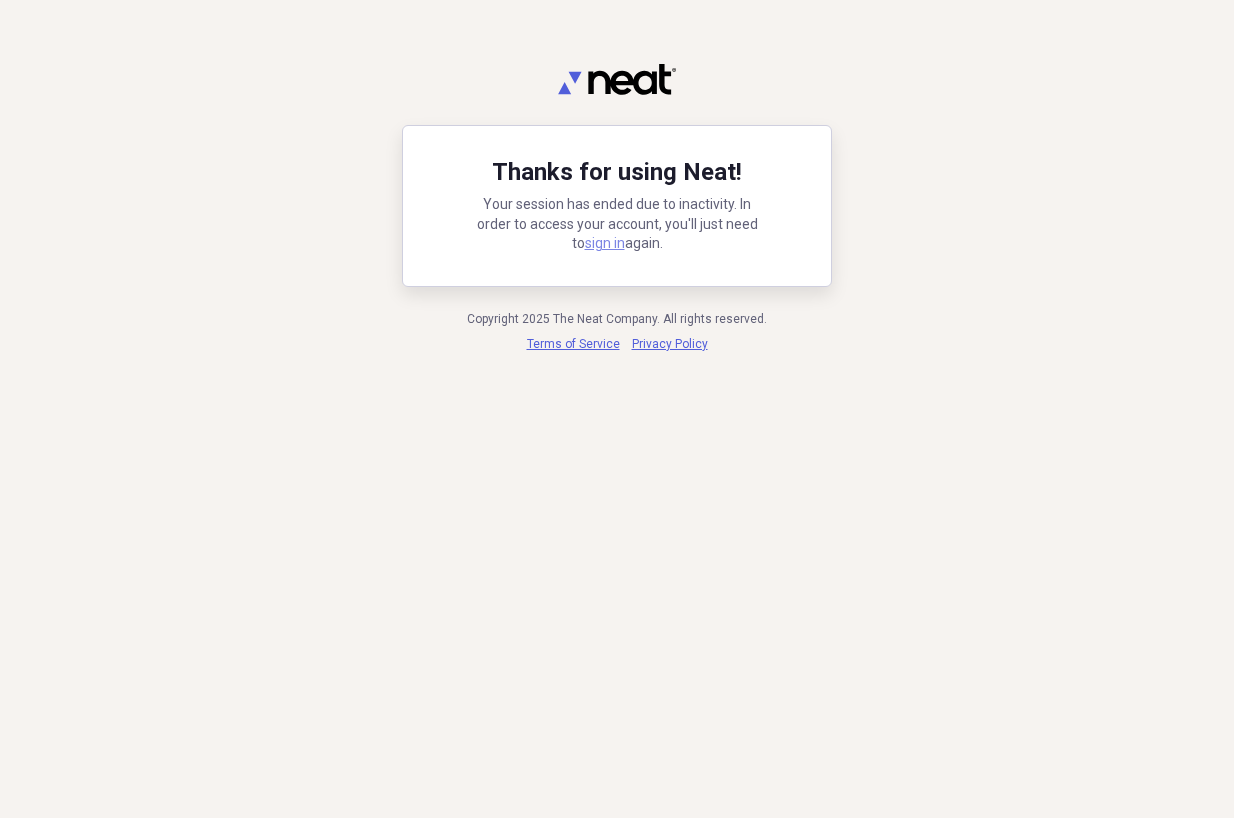 click on "sign in" at bounding box center [605, 243] 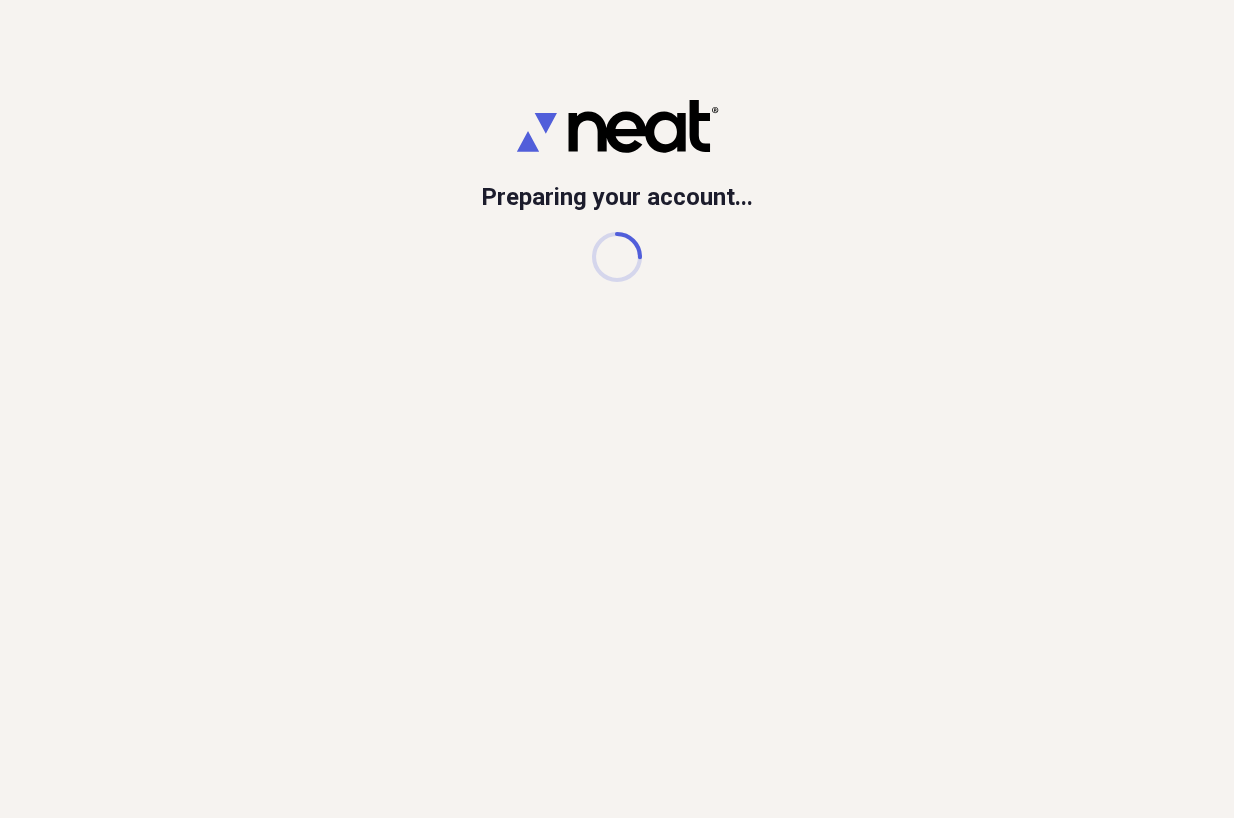 scroll, scrollTop: 0, scrollLeft: 0, axis: both 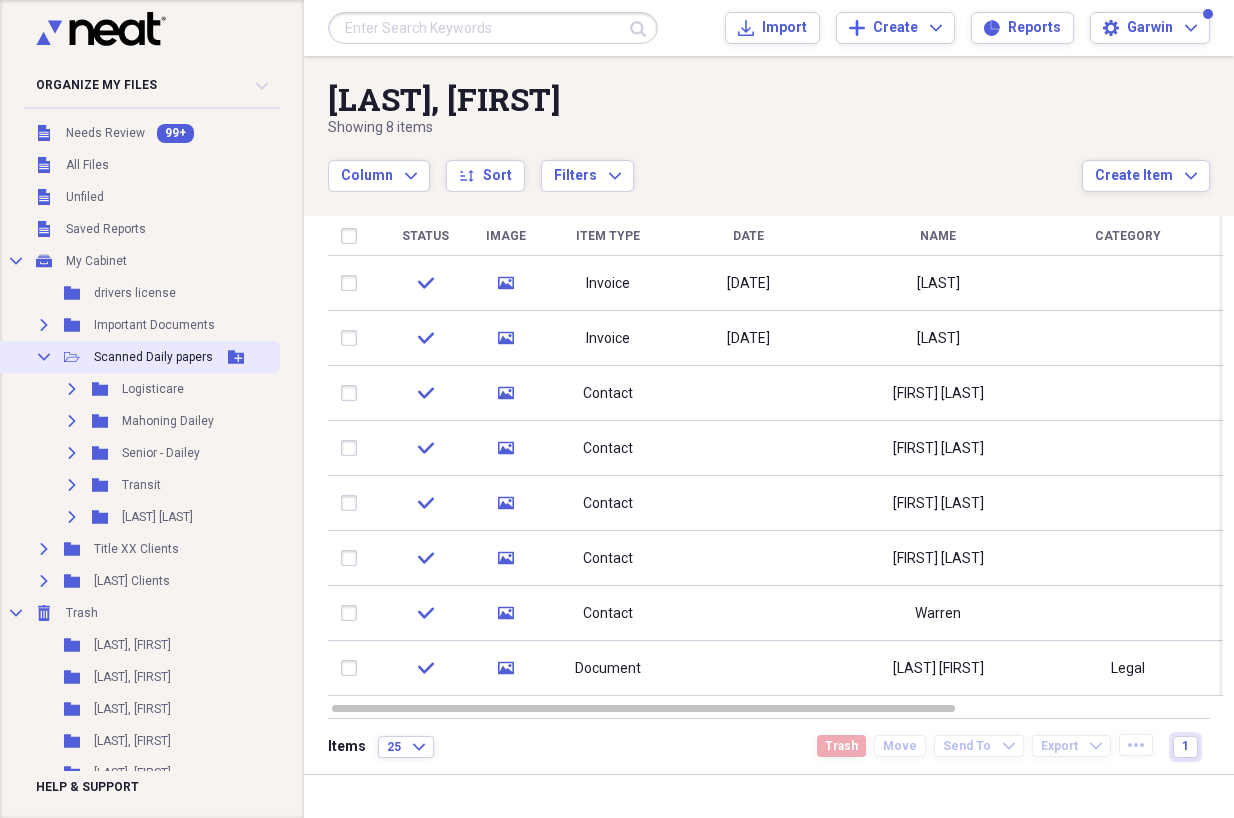 click on "Collapse" 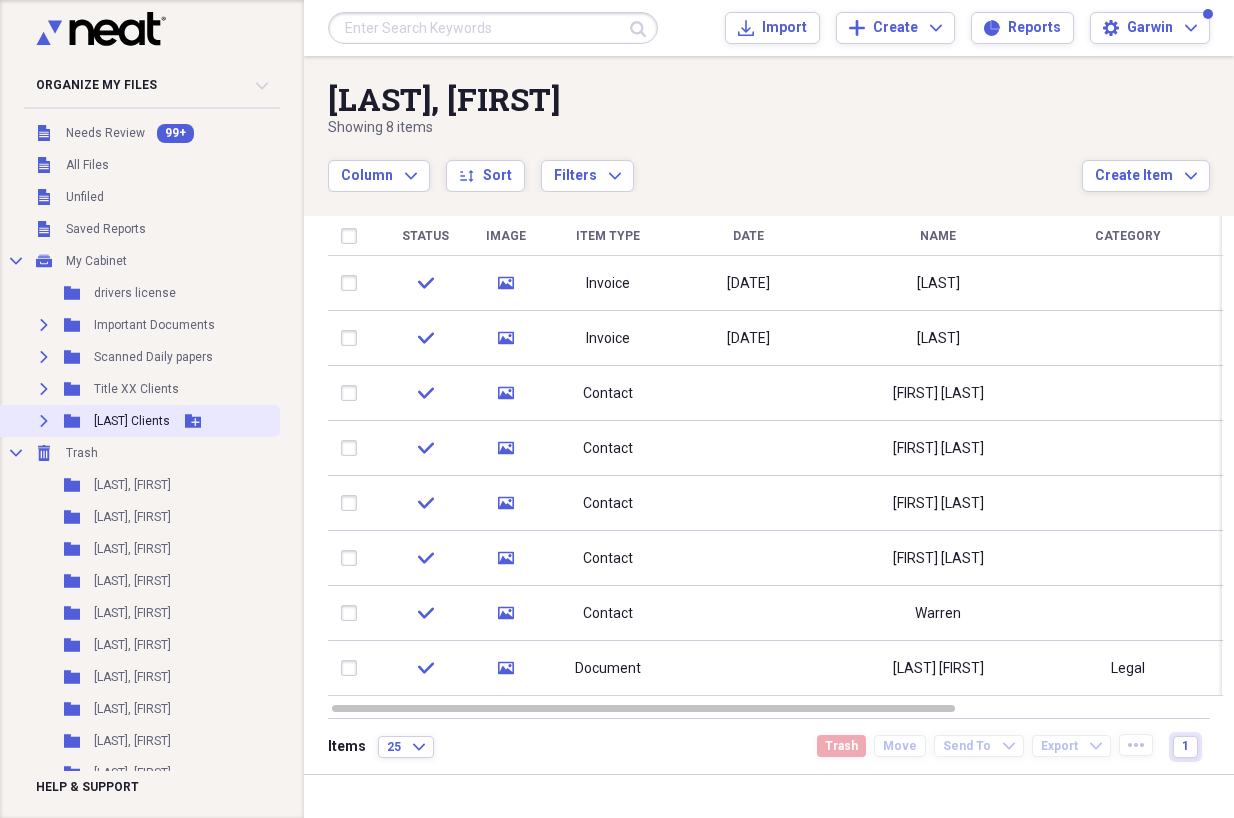 click on "Expand" at bounding box center [44, 421] 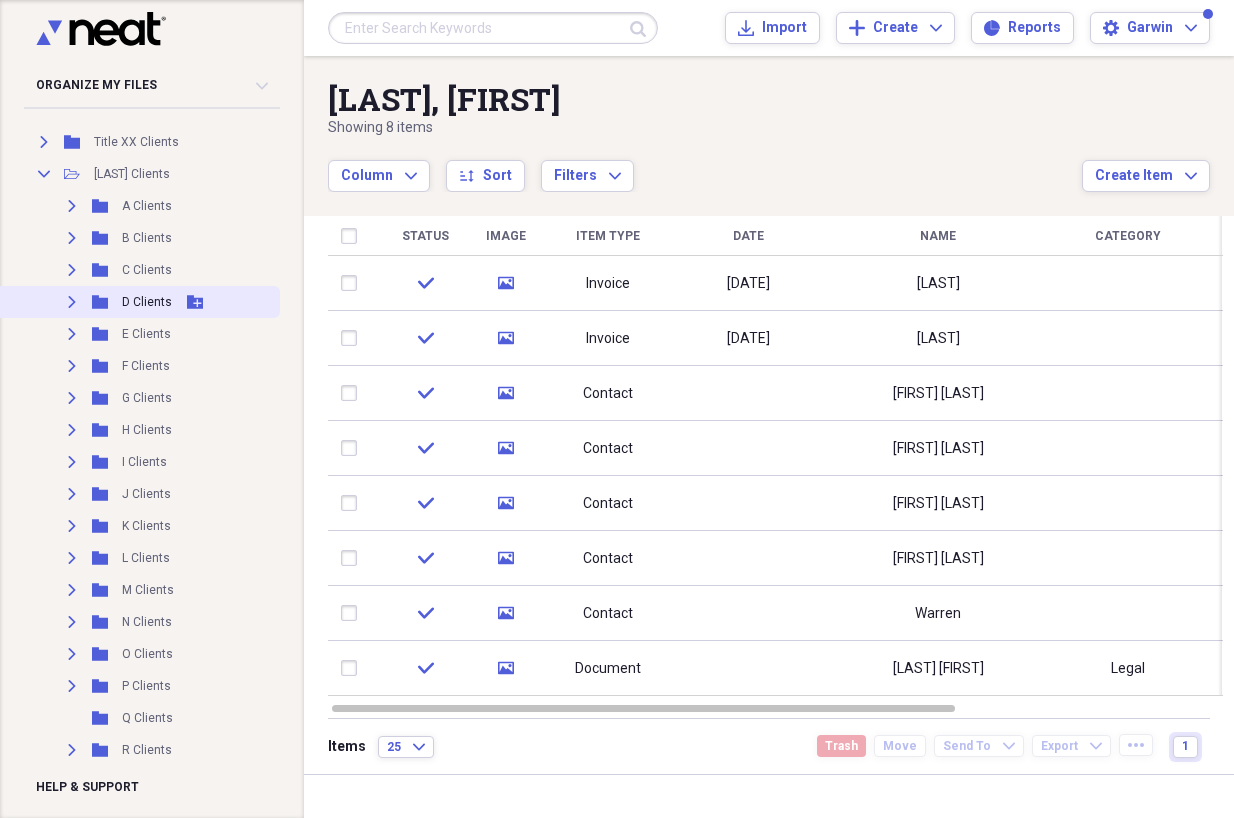 scroll, scrollTop: 400, scrollLeft: 0, axis: vertical 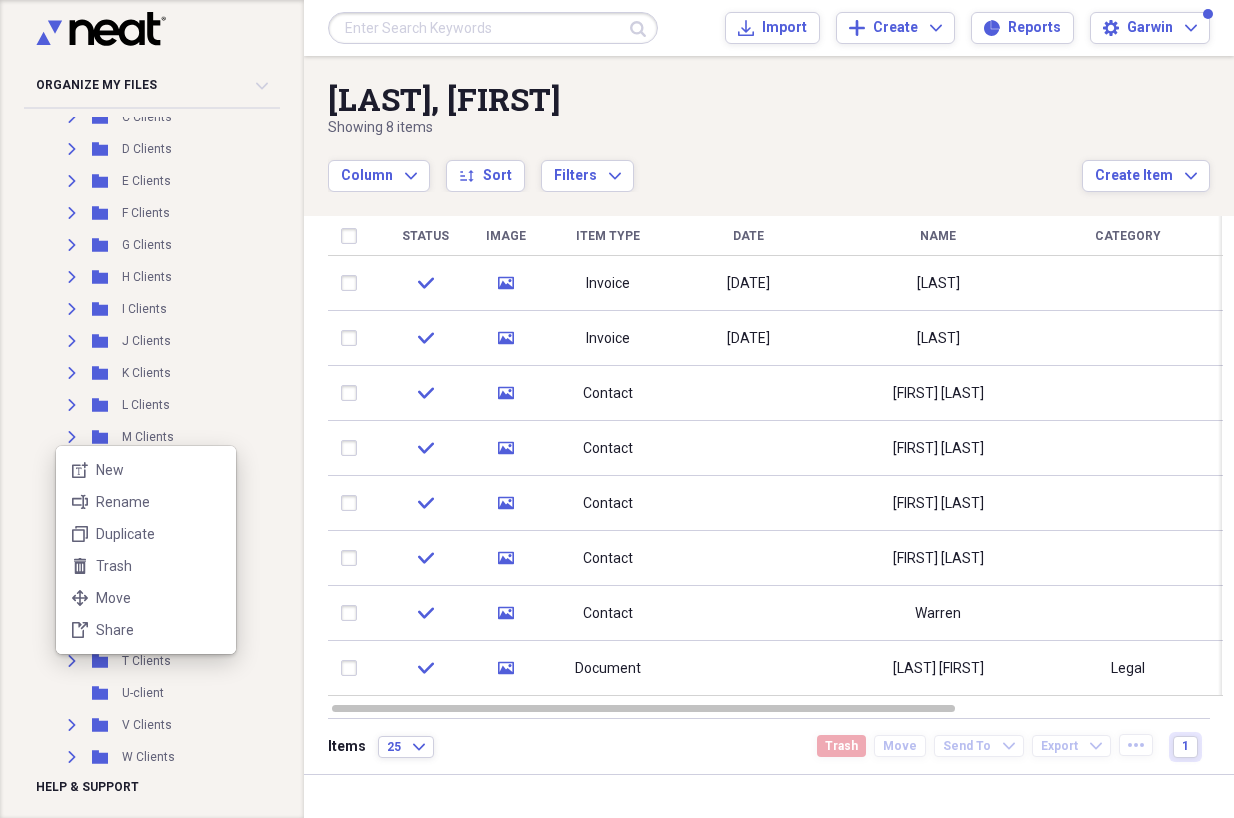 click on "Folder [LAST] license Add Folder Expand Folder Important Documents Add Folder Expand Folder Scanned Daily papers Add Folder Expand Folder Title XX Clients Add Folder Collapse Open Folder [LAST] Clients Add Folder Expand Folder A Clients Add Folder Expand Folder B Clients Add Folder Expand Folder C  Clients Add Folder Expand Folder D Clients Add Folder Expand Folder E Clients Add Folder Expand Folder F Clients Add Folder Expand Folder G Clients Add Folder Expand Folder H Clients Add Folder Expand Folder I Clients Add Folder Expand Folder J Clients Add Folder Expand Folder K Clients Add Folder Expand Folder L Clients Add Folder Expand Folder M Clients Add Folder Expand Folder N Clients Add Folder Expand Folder O Clients Add Folder Expand Folder P Clients Add Folder Folder Q Clients Add Folder Expand Folder R Clients Add Folder Expand Folder S Clients Expand" at bounding box center [617, 409] 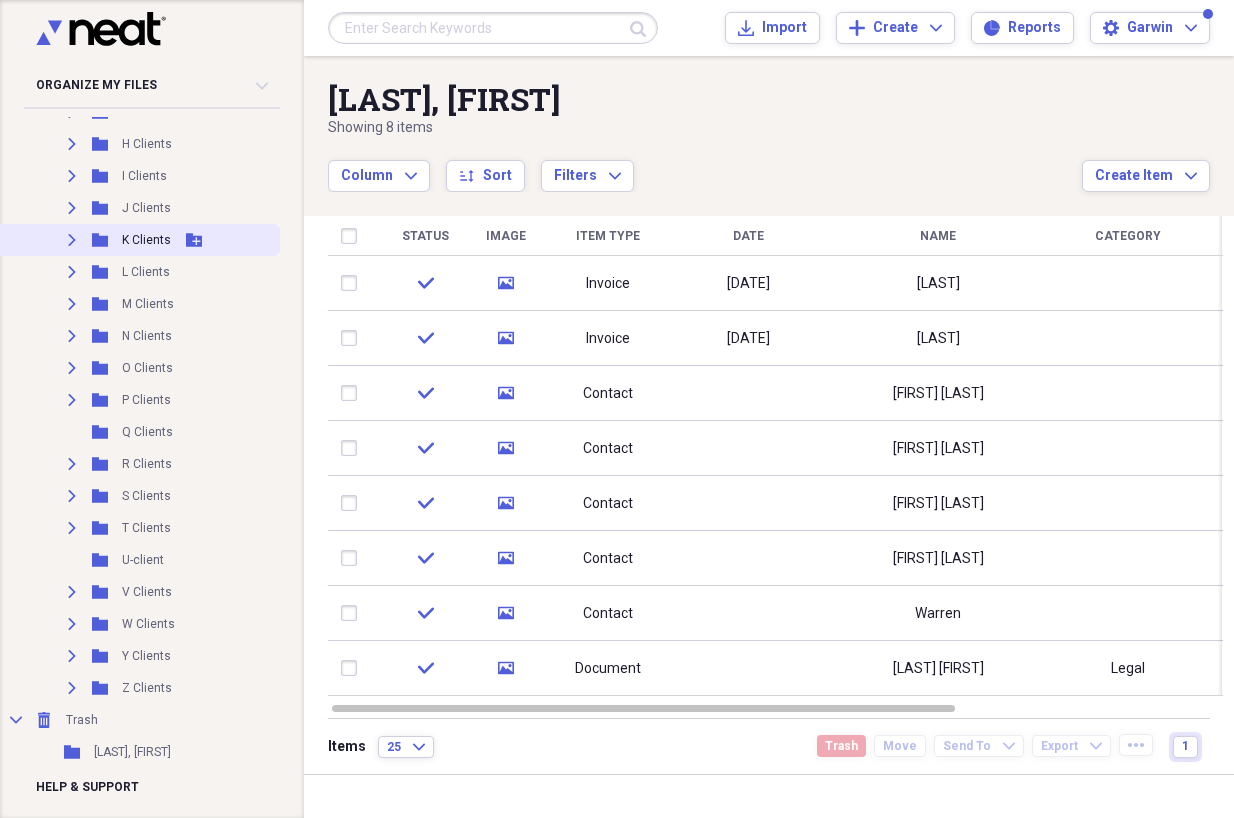 scroll, scrollTop: 700, scrollLeft: 0, axis: vertical 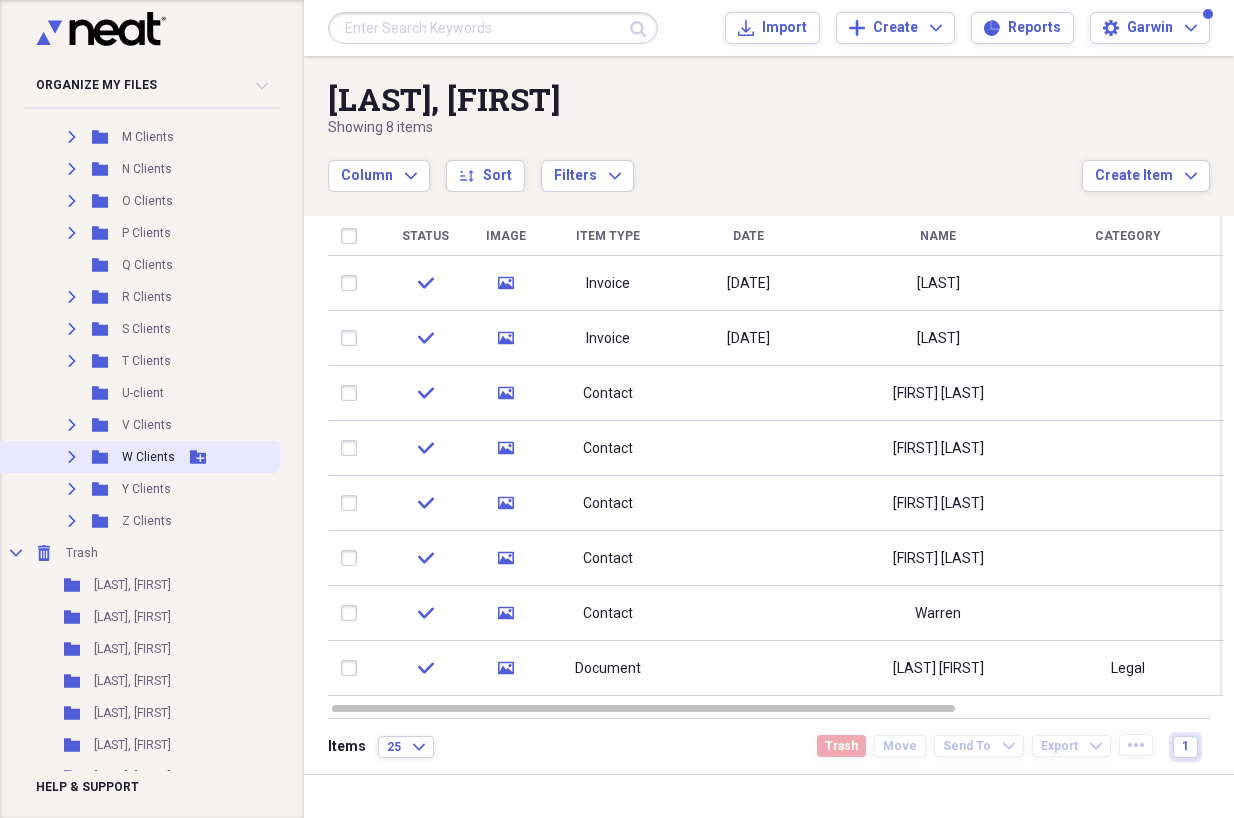 click on "Expand" 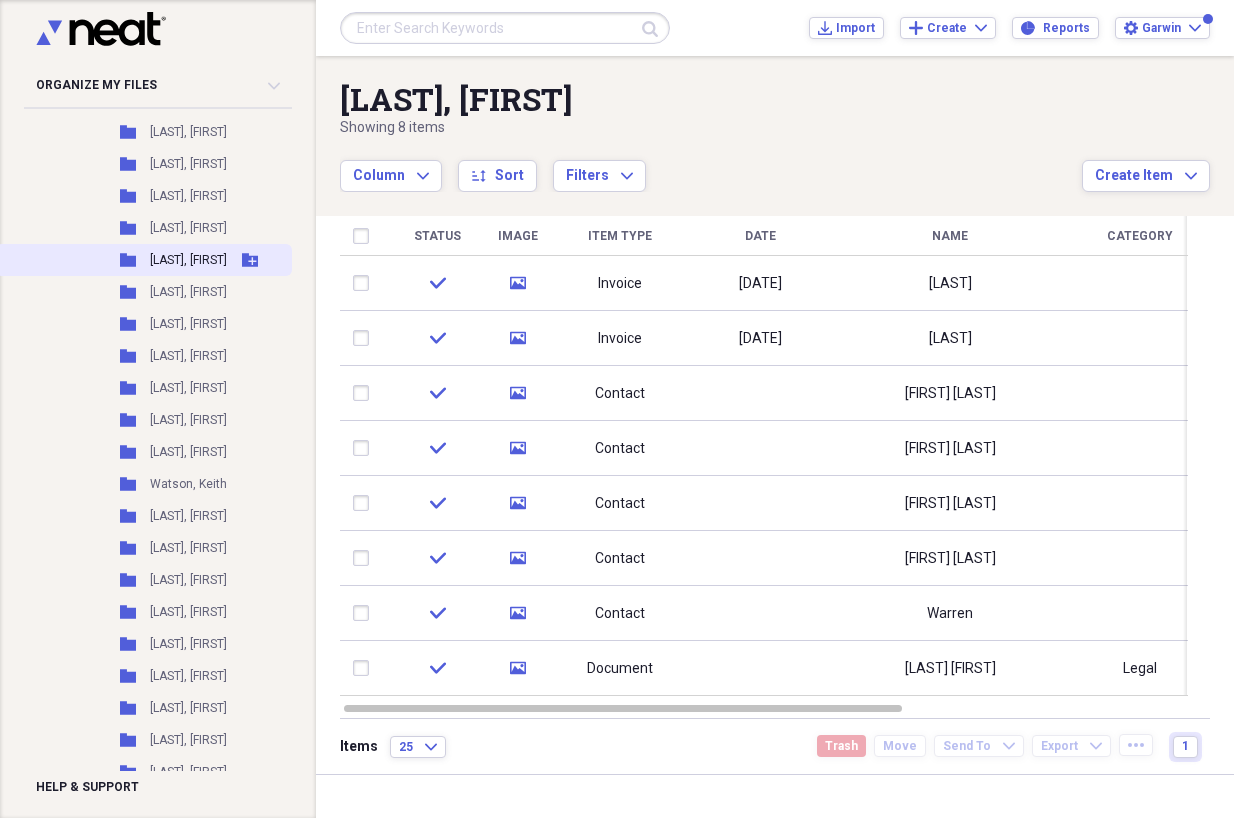 scroll, scrollTop: 1200, scrollLeft: 0, axis: vertical 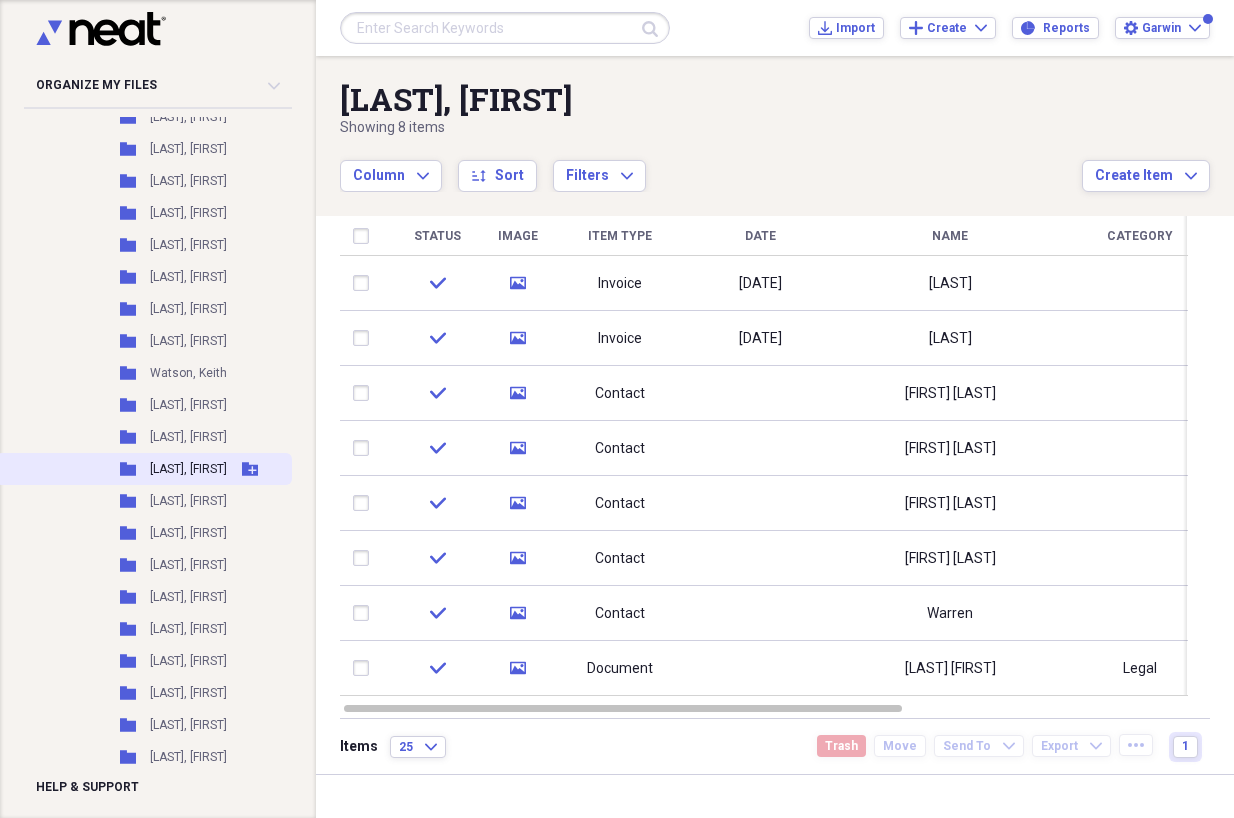 click on "Folder [LAST], [FIRST] Add Folder" at bounding box center [144, 469] 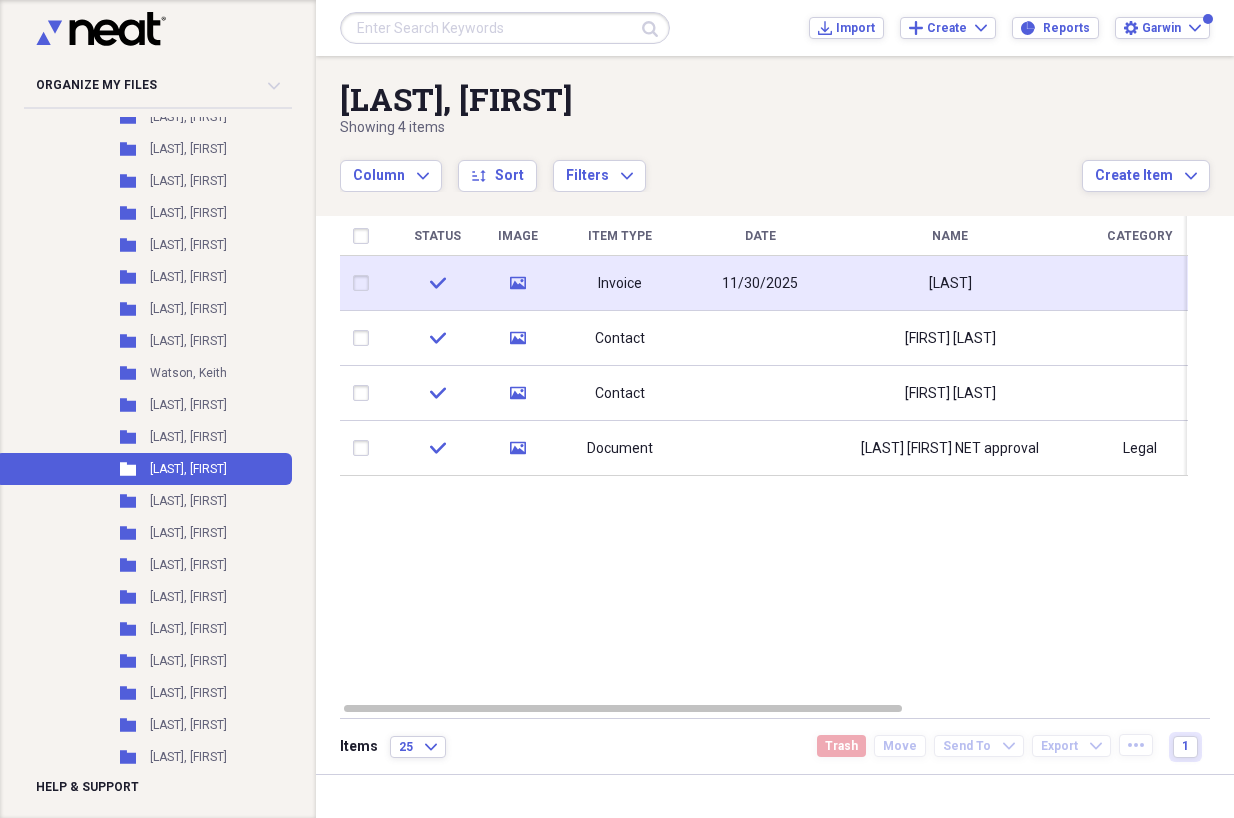 click on "[LAST]" at bounding box center [950, 283] 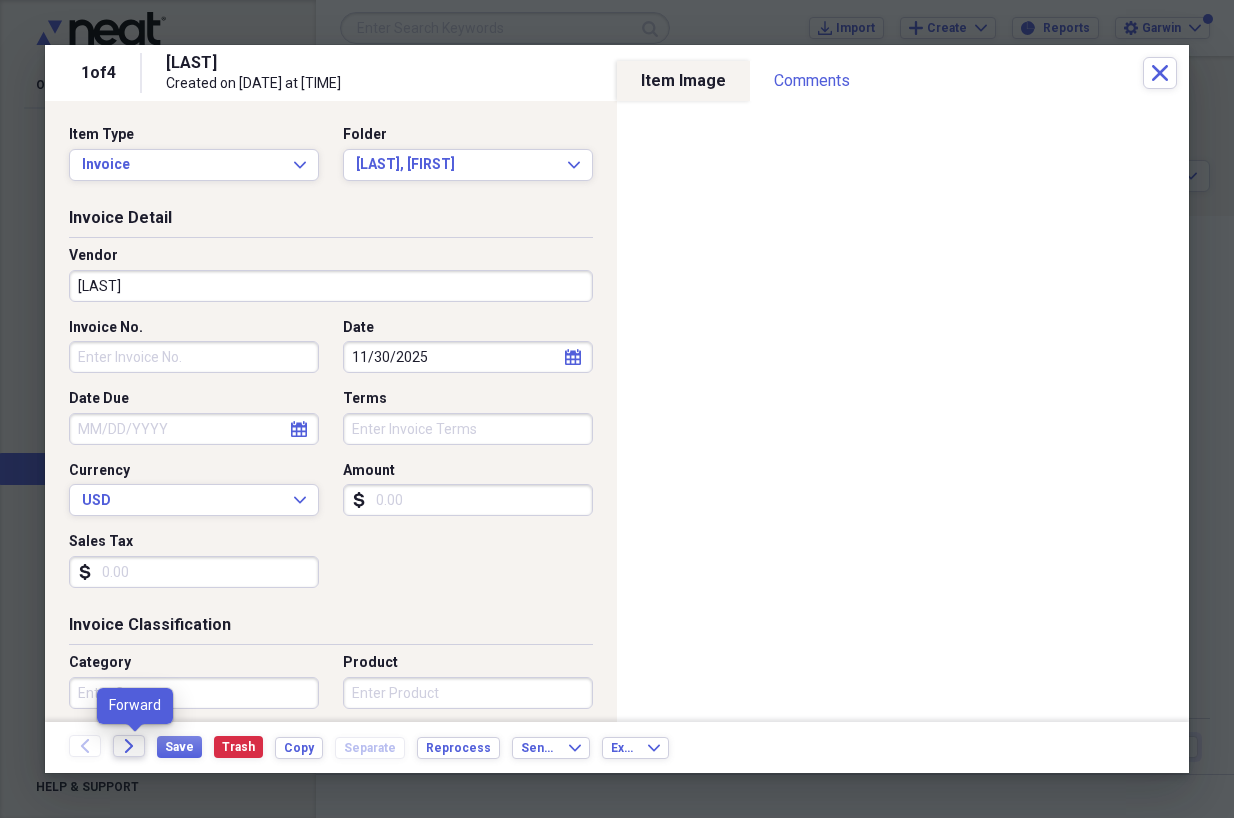 click on "Forward" at bounding box center [129, 746] 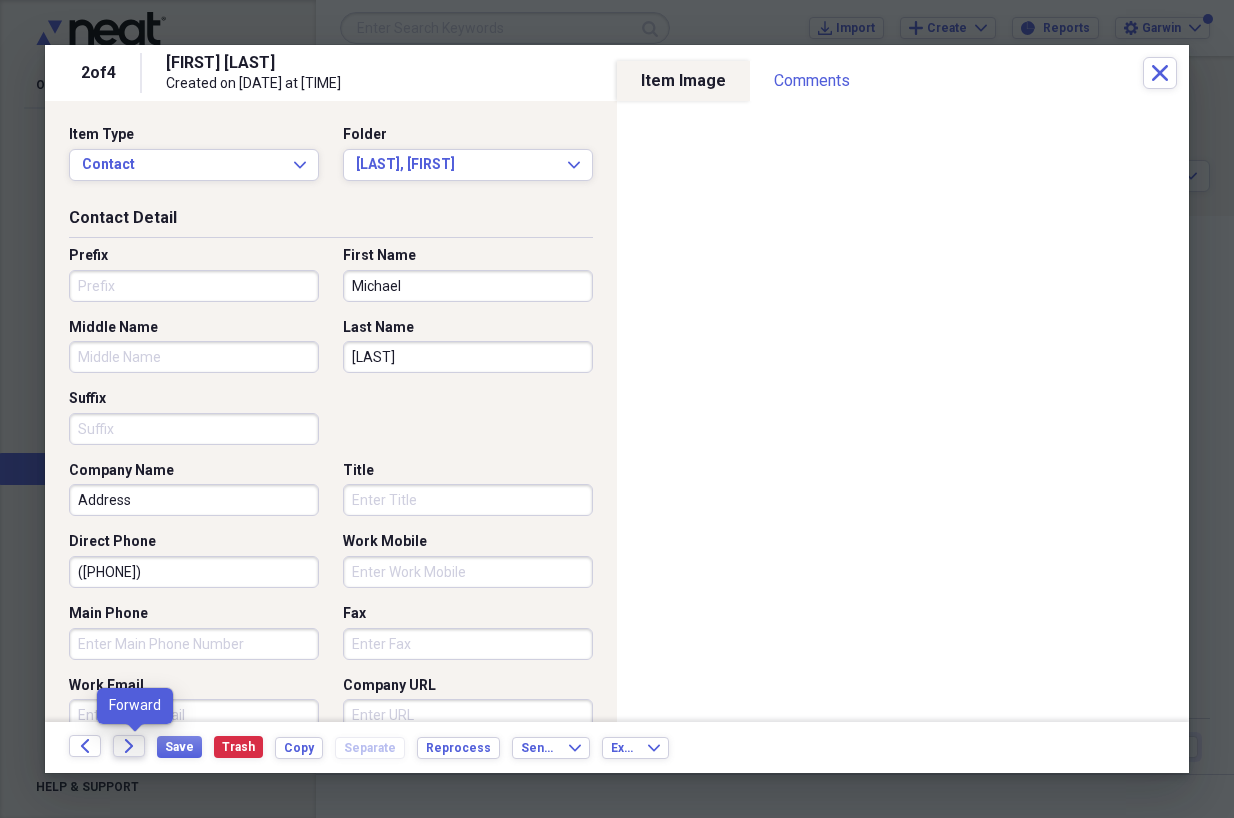 click on "Forward" at bounding box center [129, 746] 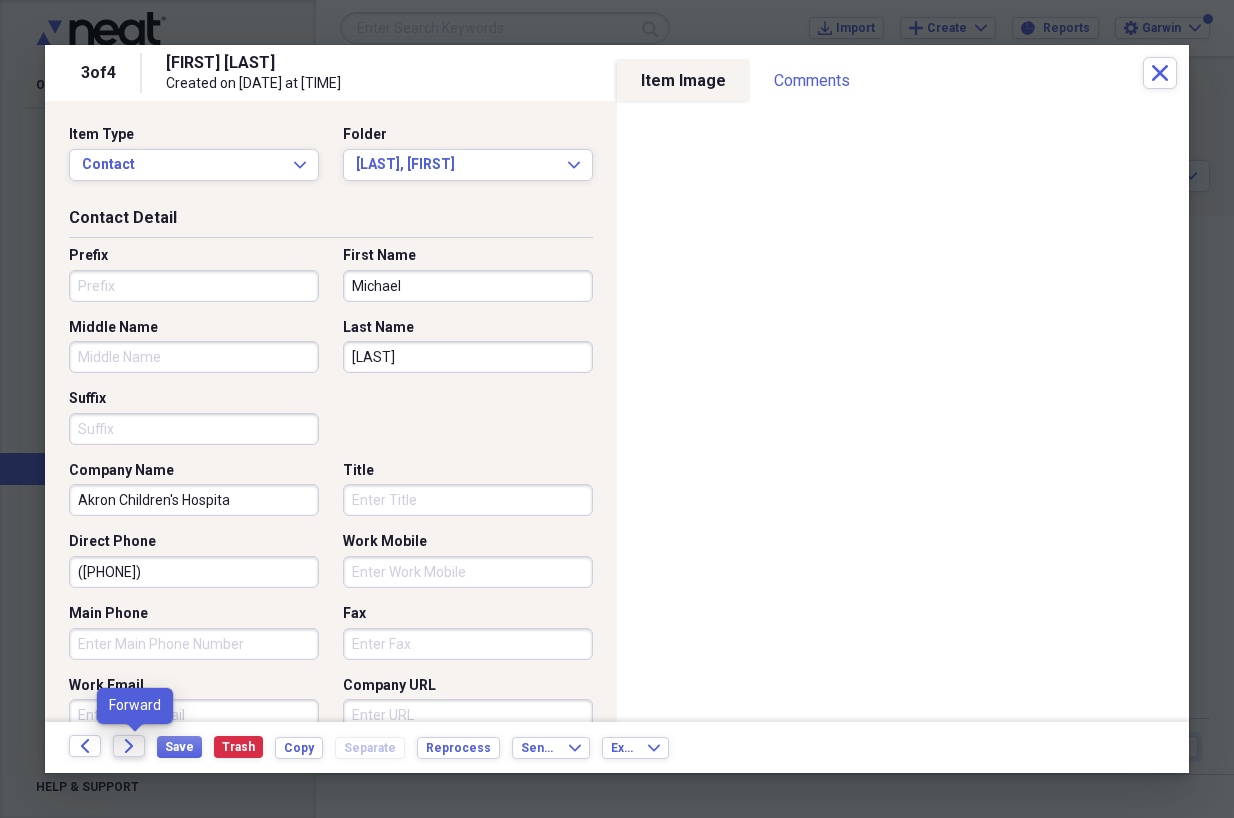 click on "Forward" 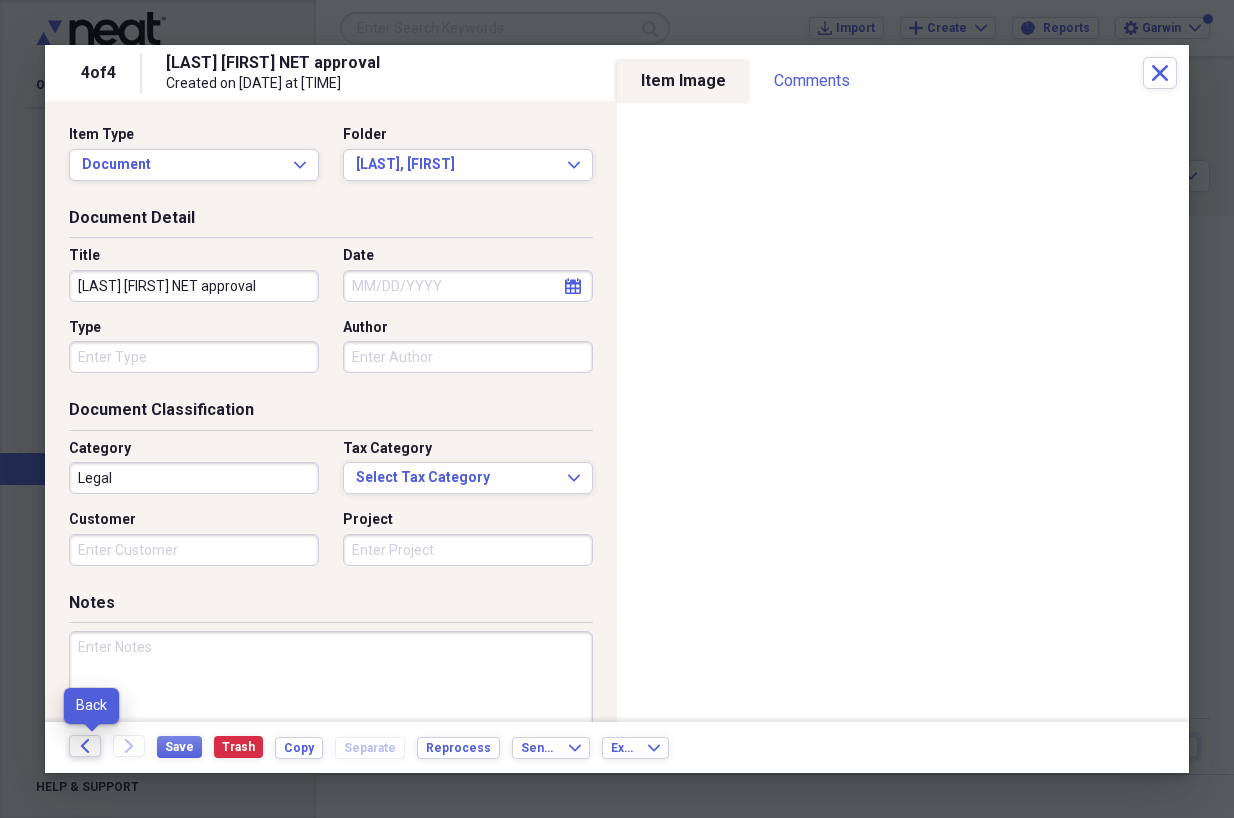 click on "Back" at bounding box center (85, 746) 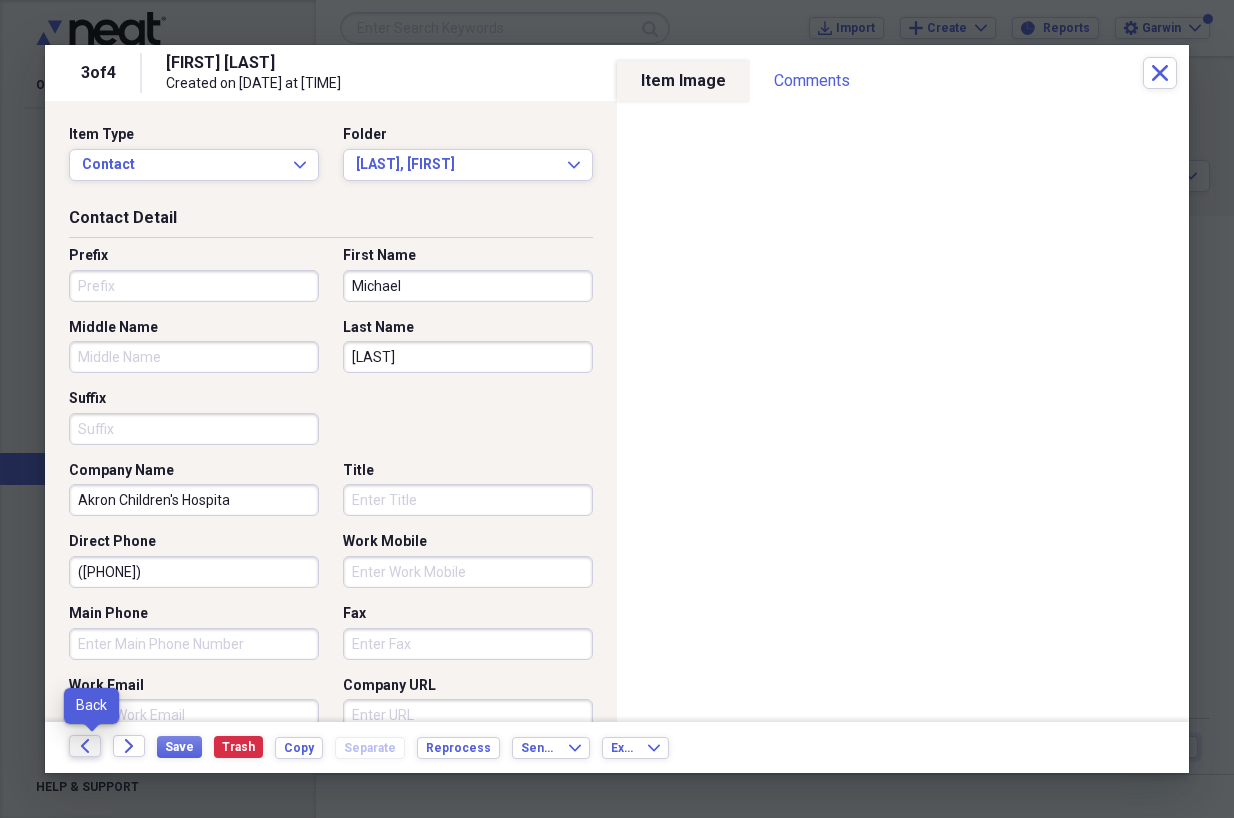 click on "Back" at bounding box center [85, 746] 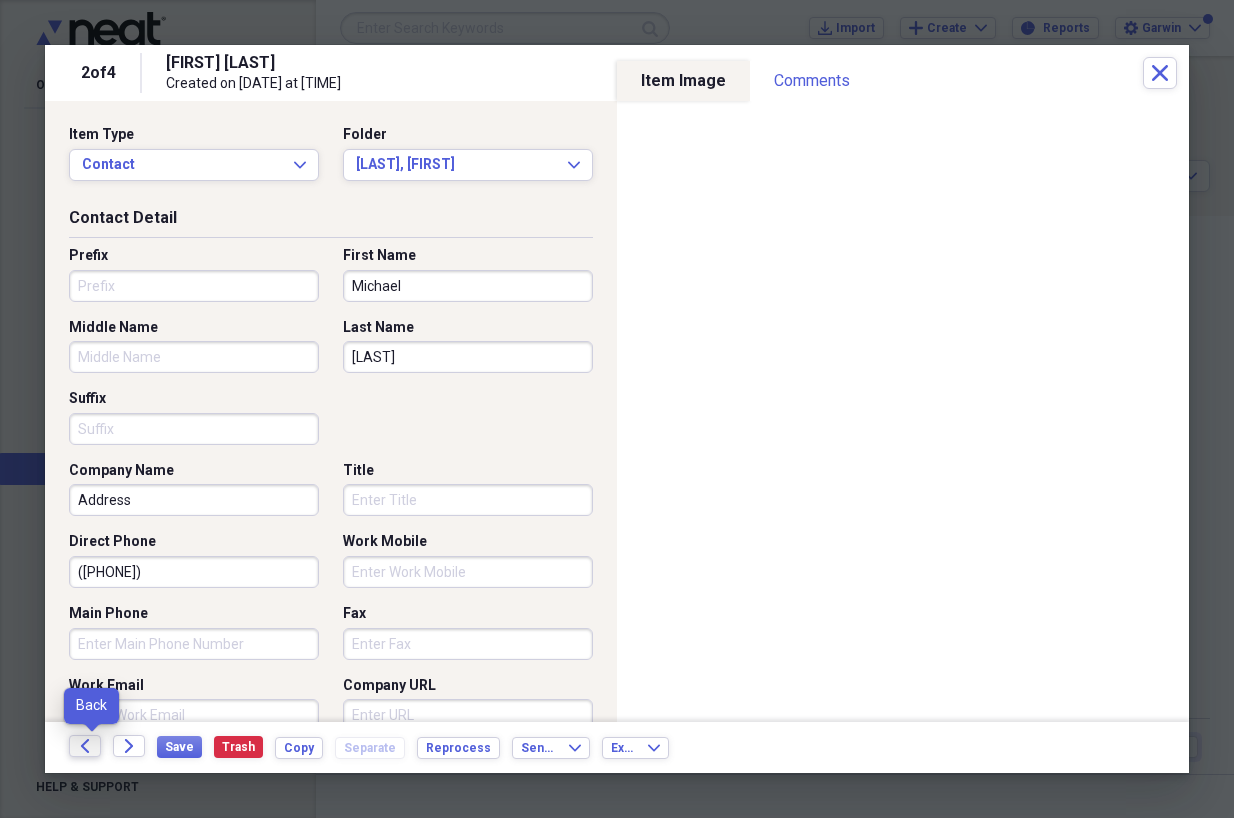 click on "Back" at bounding box center [85, 746] 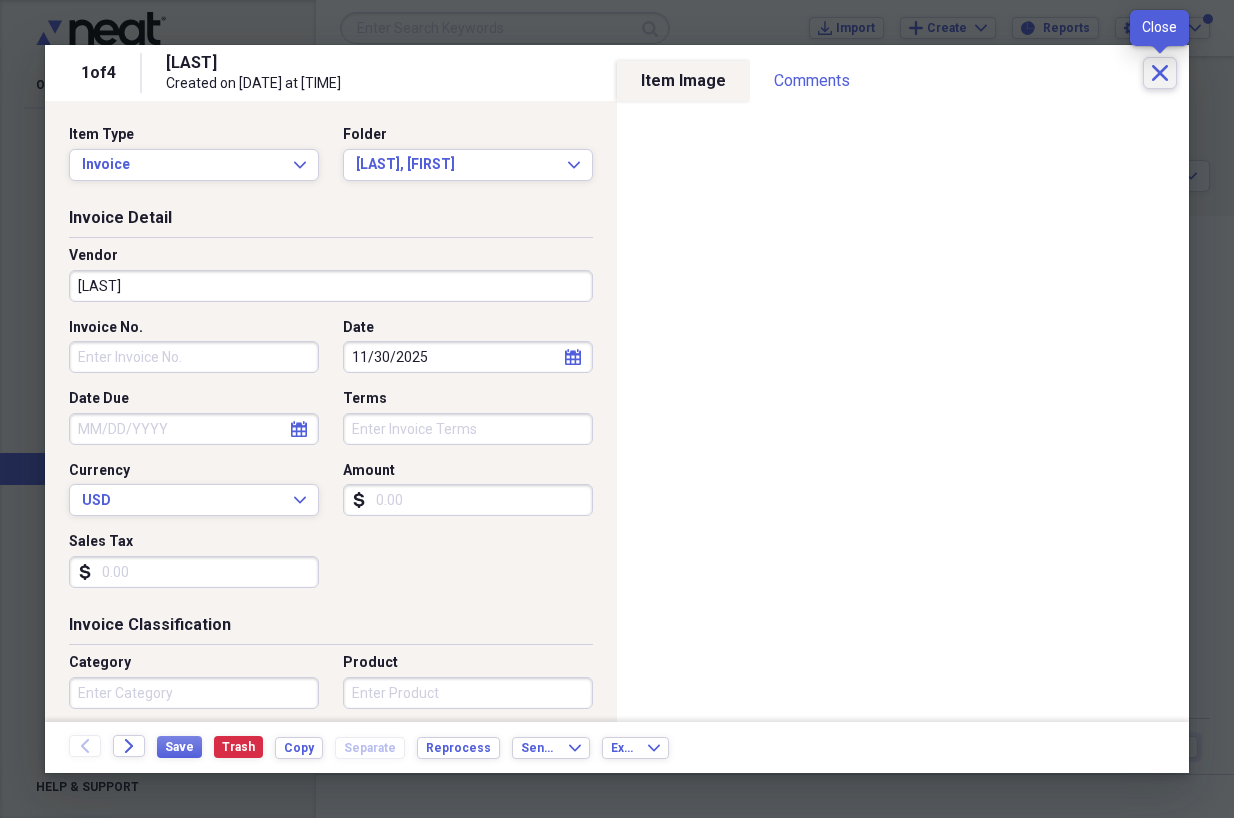 click on "Close" at bounding box center [1160, 73] 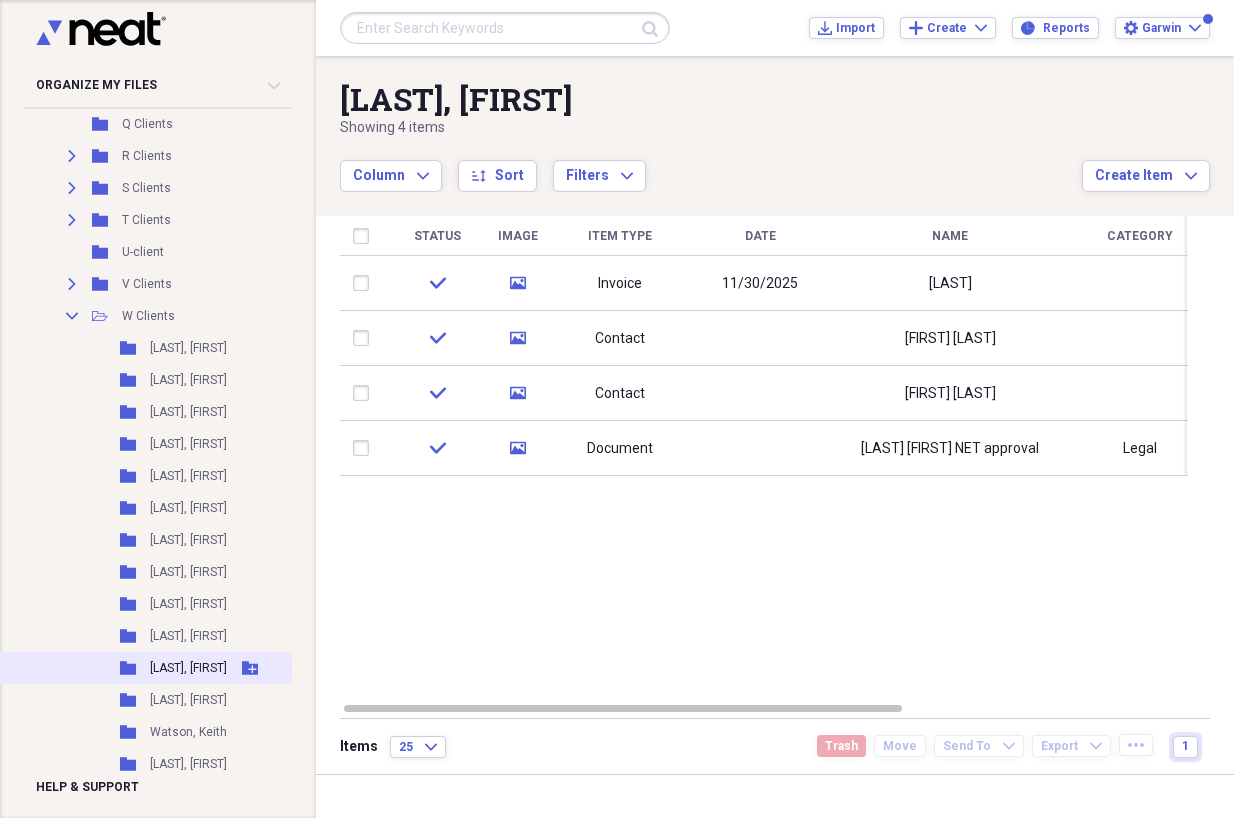 scroll, scrollTop: 800, scrollLeft: 0, axis: vertical 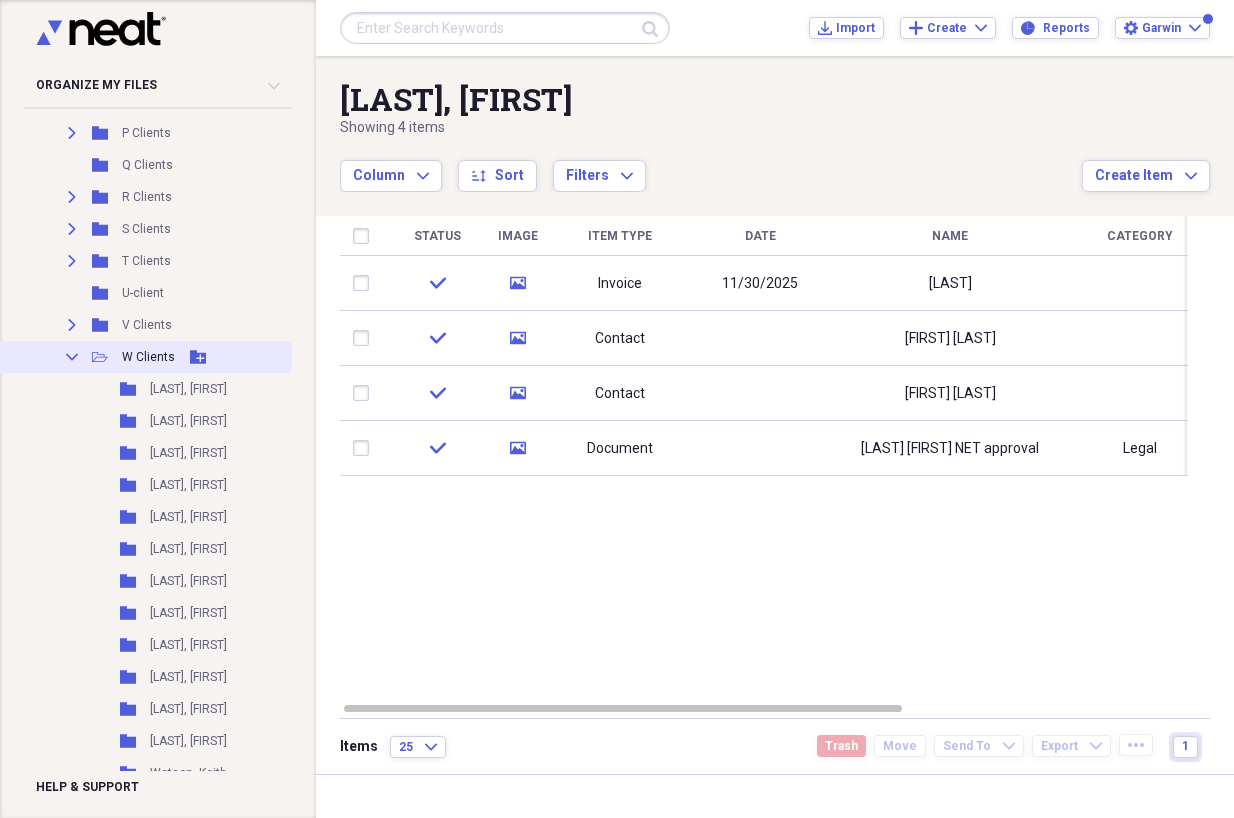 click on "Collapse" 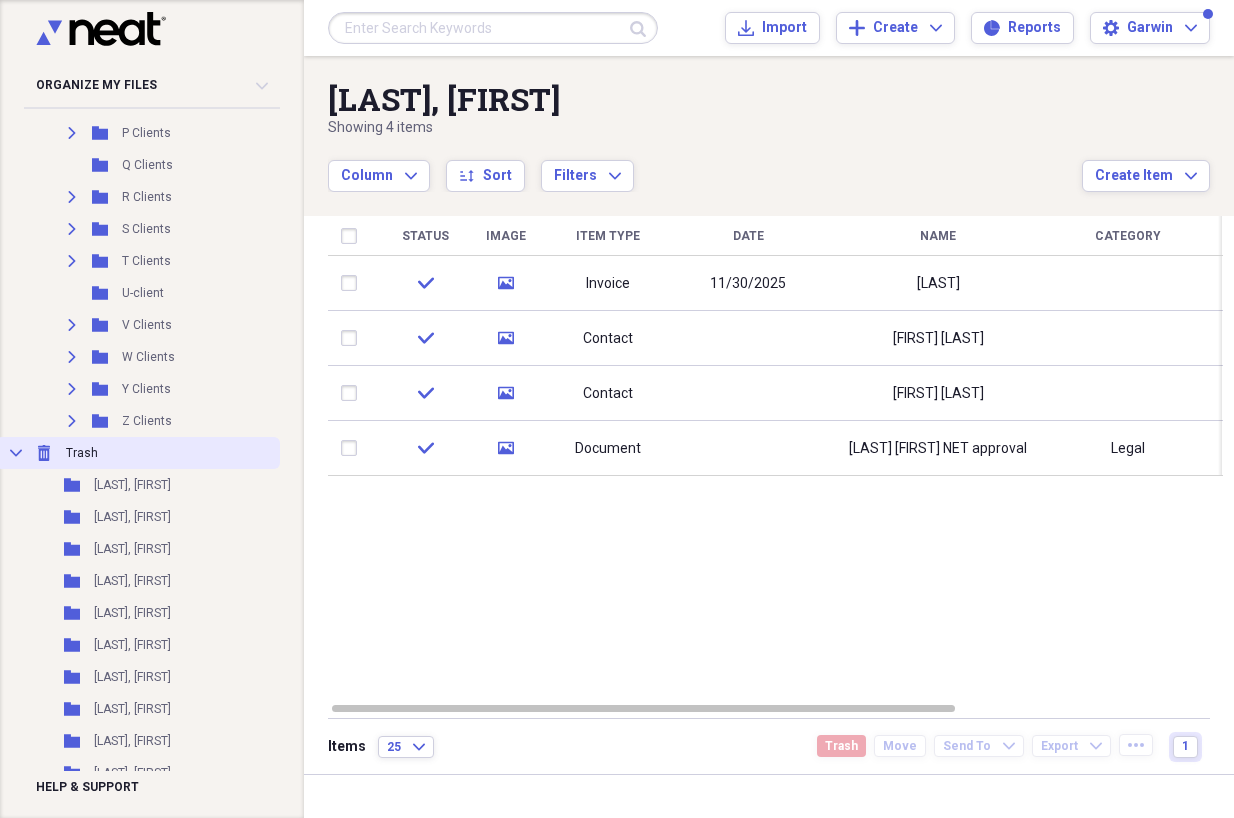 click on "Collapse Trash Trash" at bounding box center (138, 453) 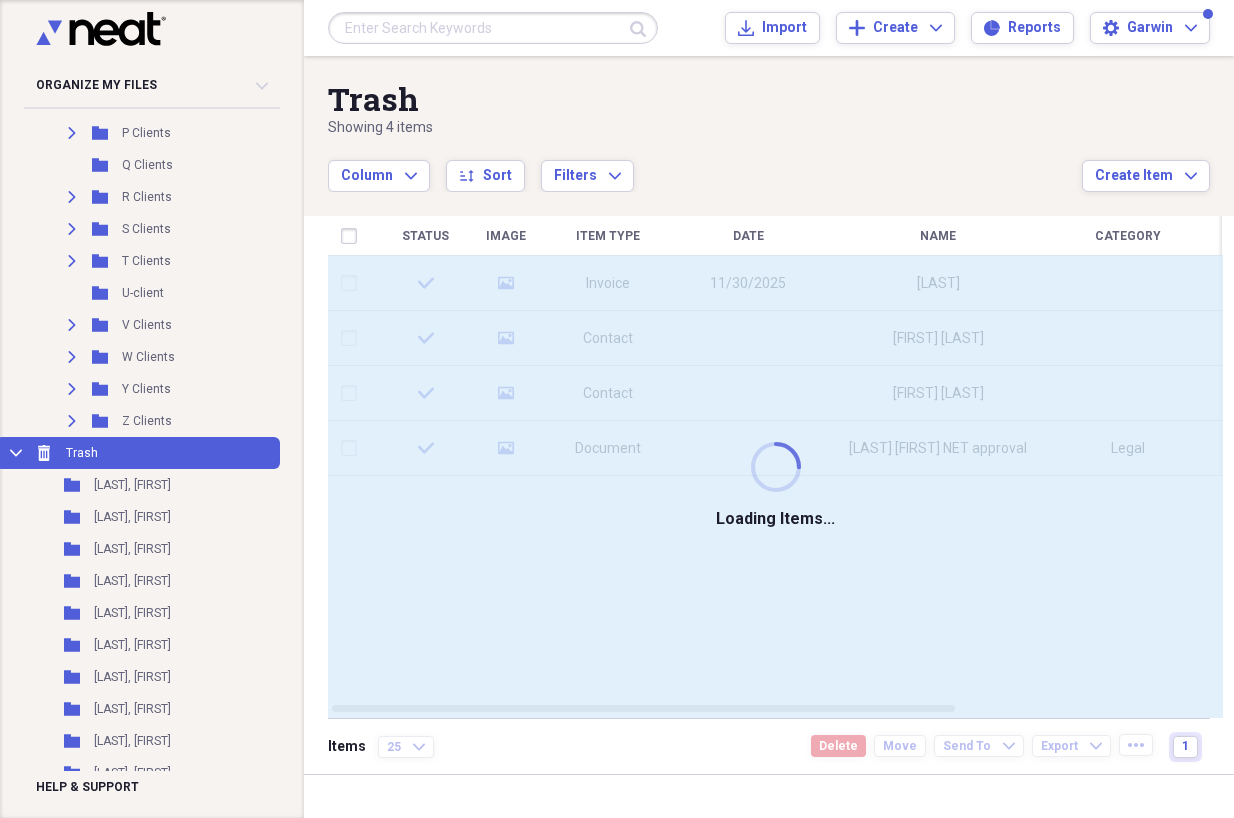 click 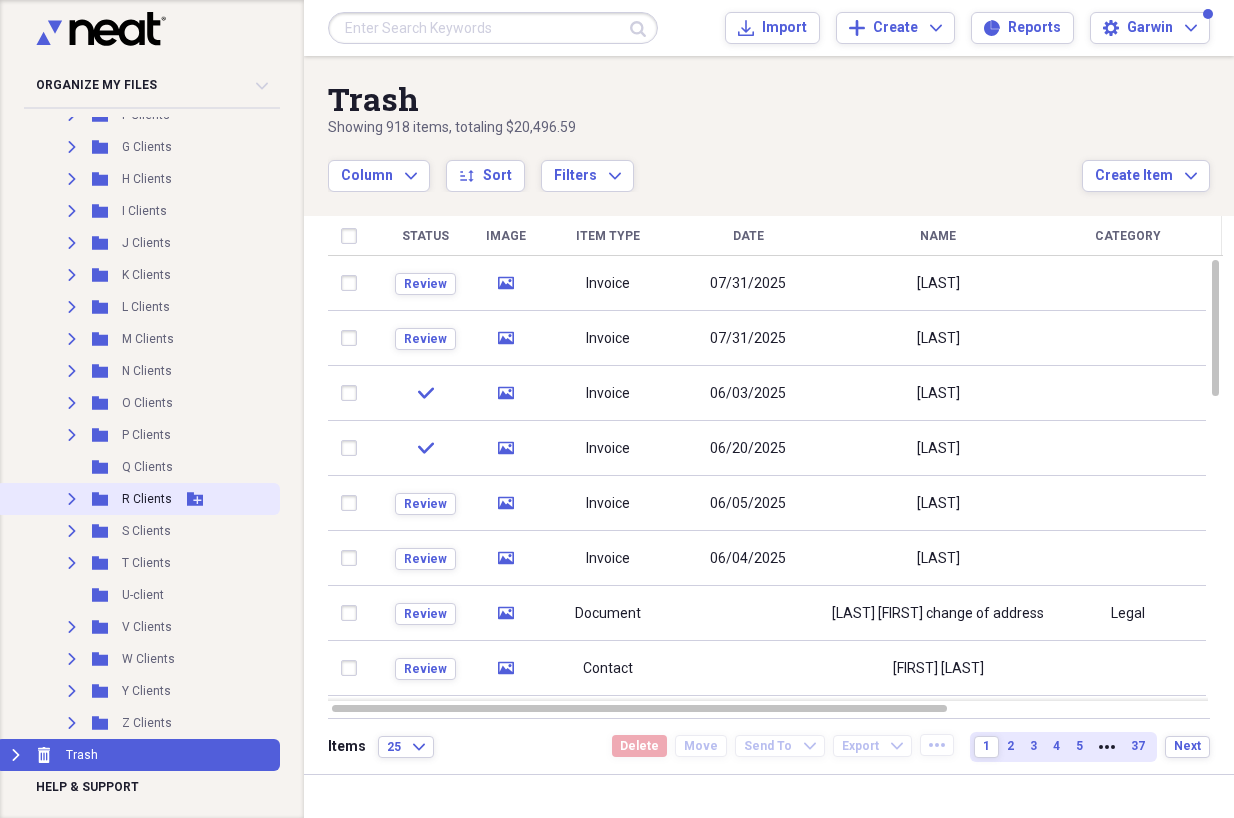 click on "Expand" 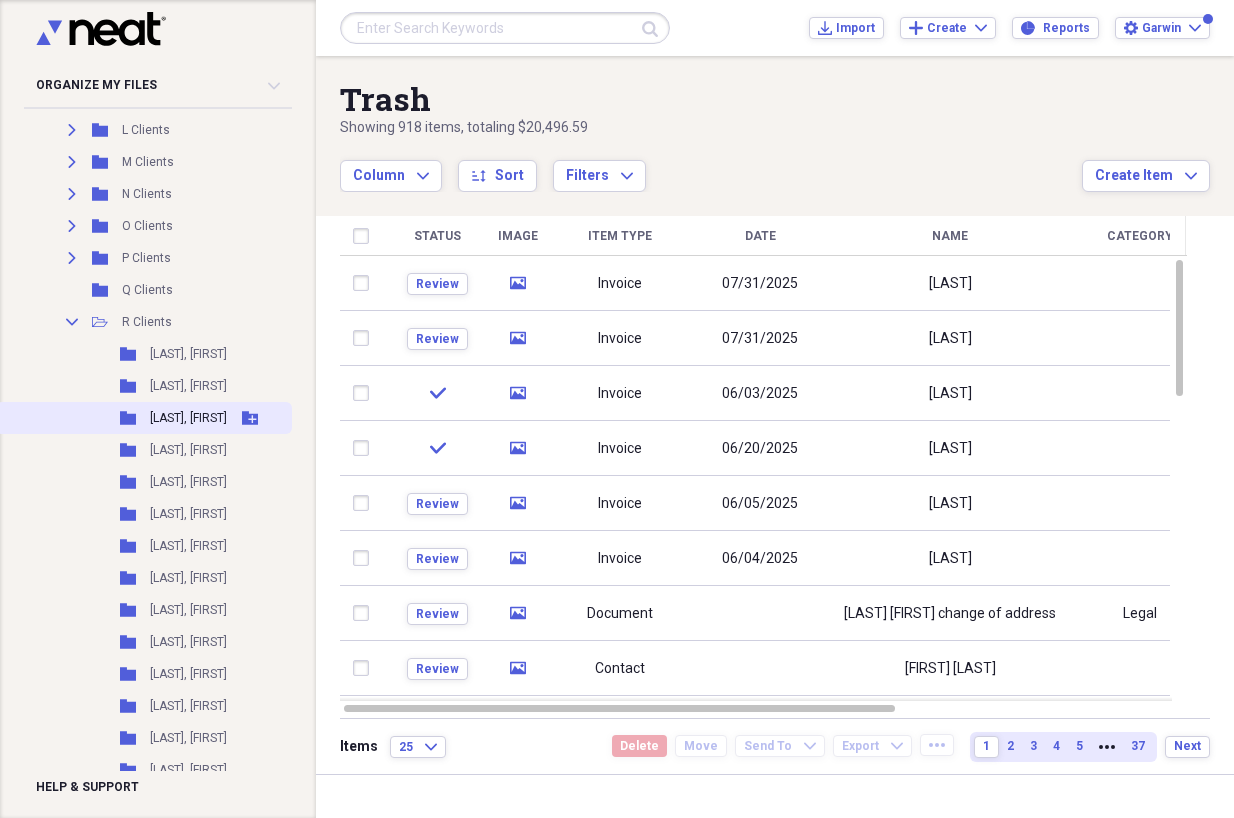 scroll, scrollTop: 698, scrollLeft: 0, axis: vertical 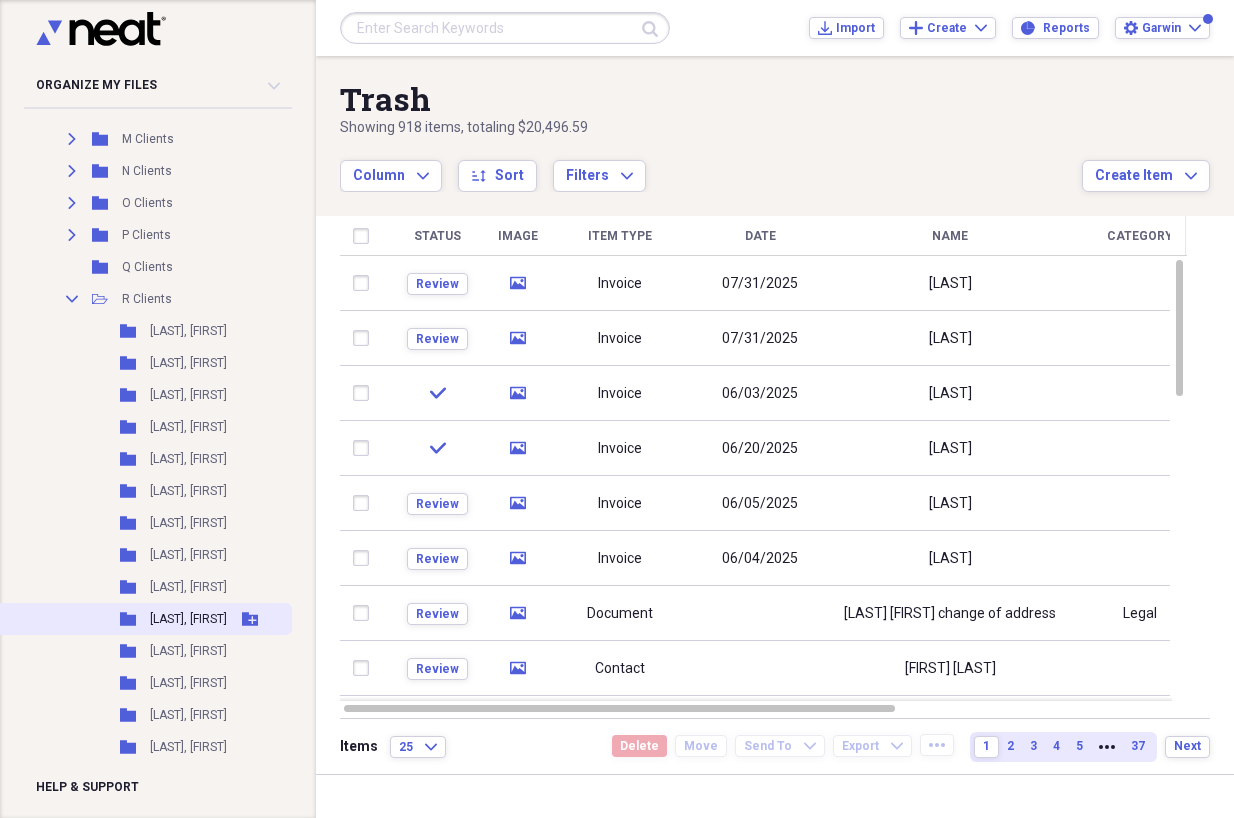 click on "[LAST], [FIRST]" at bounding box center (188, 619) 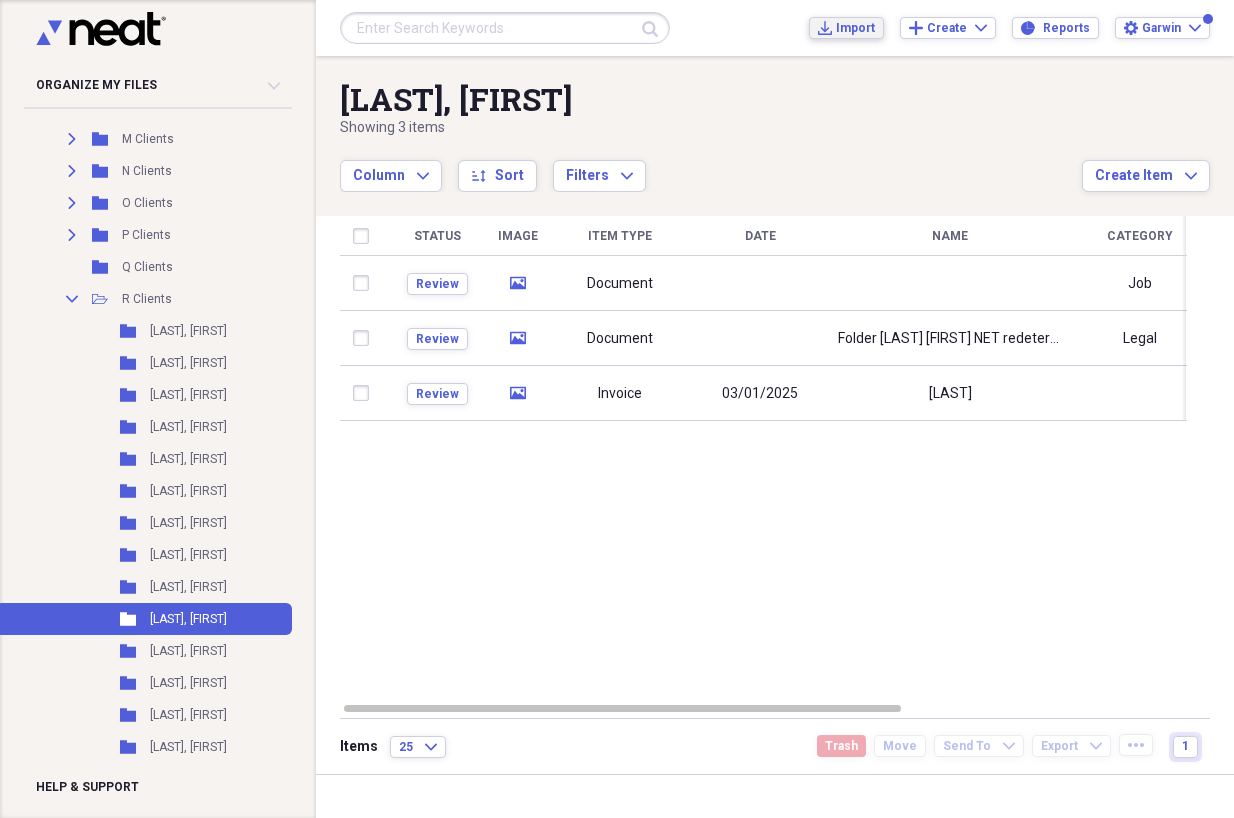 click on "Import" at bounding box center (855, 28) 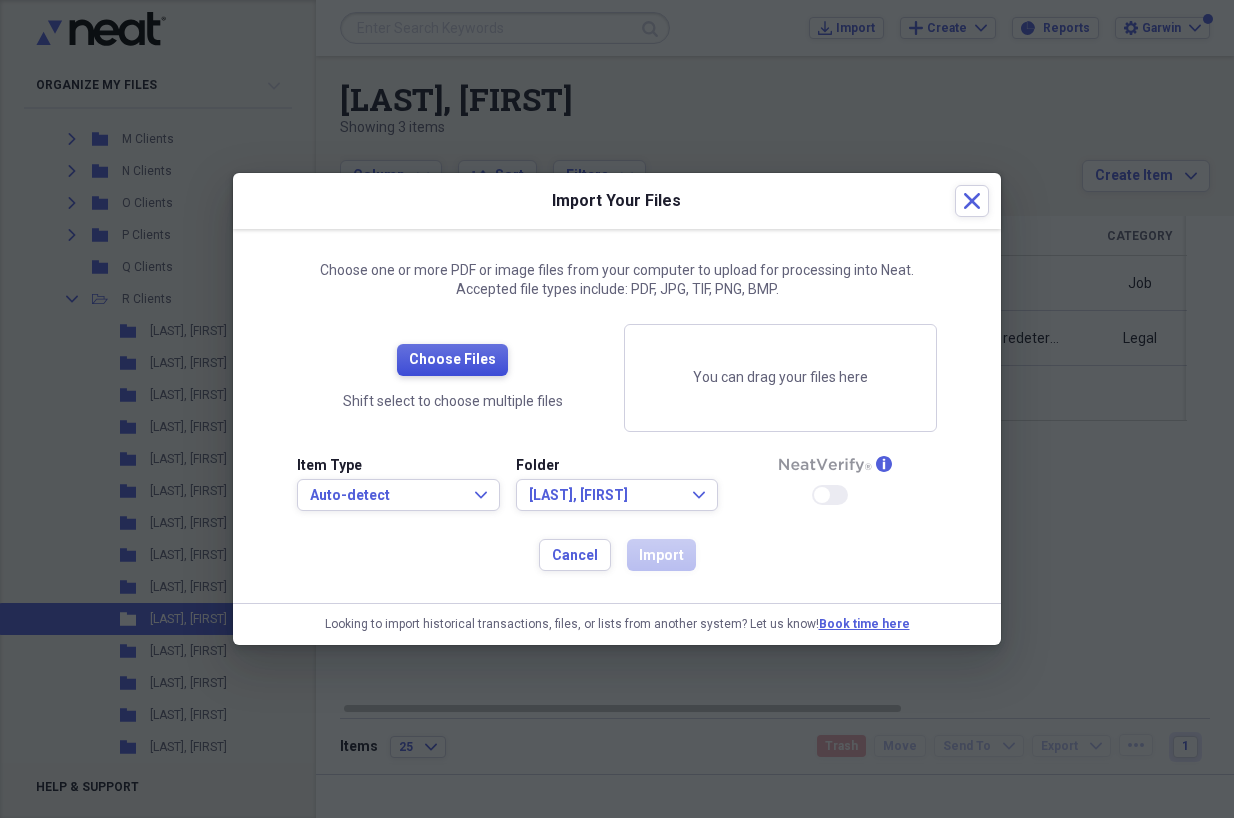 click on "Choose Files" at bounding box center [452, 360] 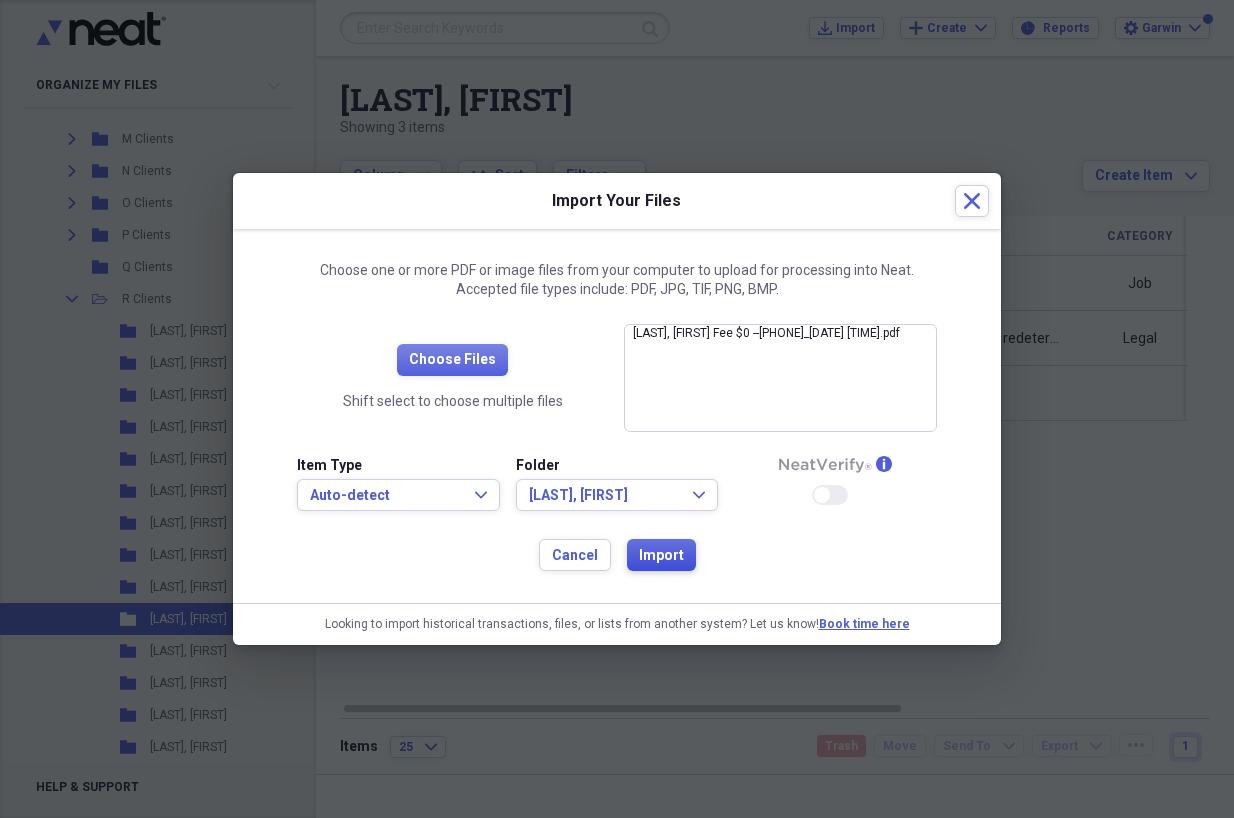 click on "Import" at bounding box center [661, 556] 